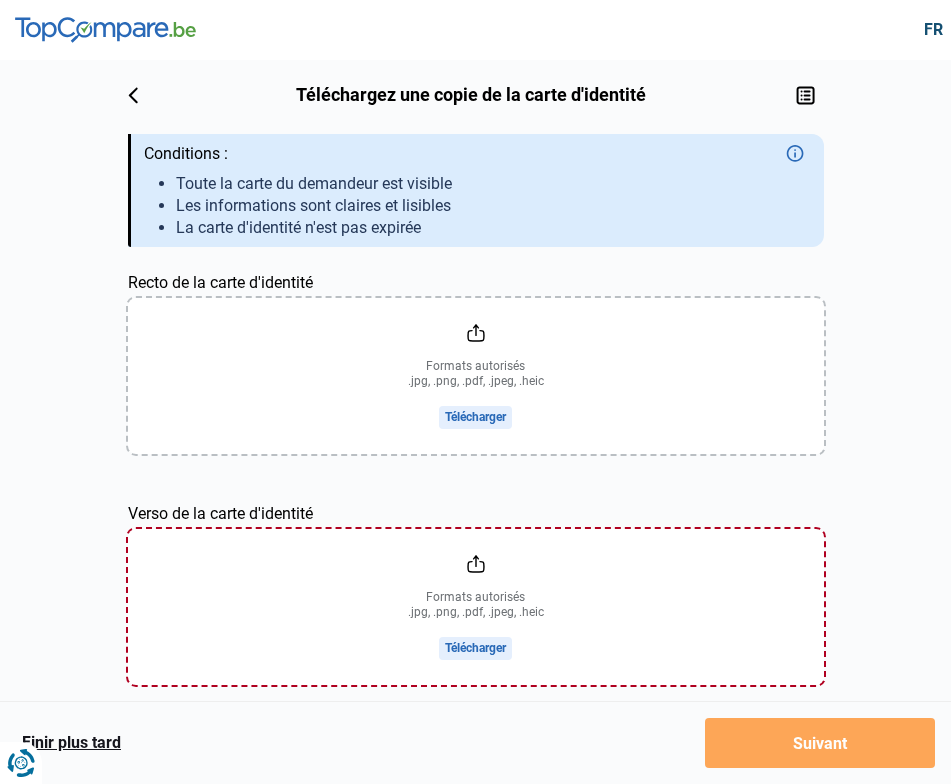 scroll, scrollTop: 33, scrollLeft: 0, axis: vertical 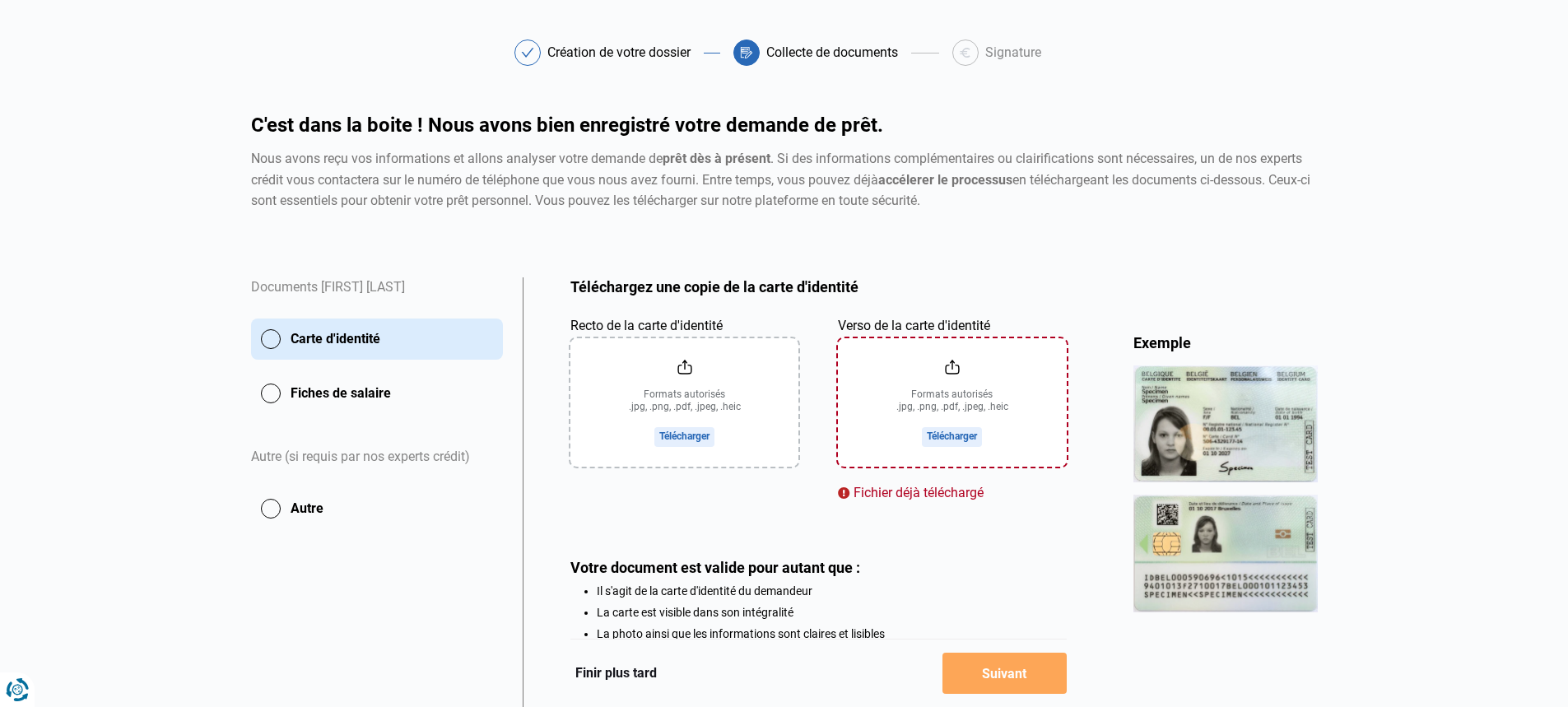 click on "Finir plus tard" 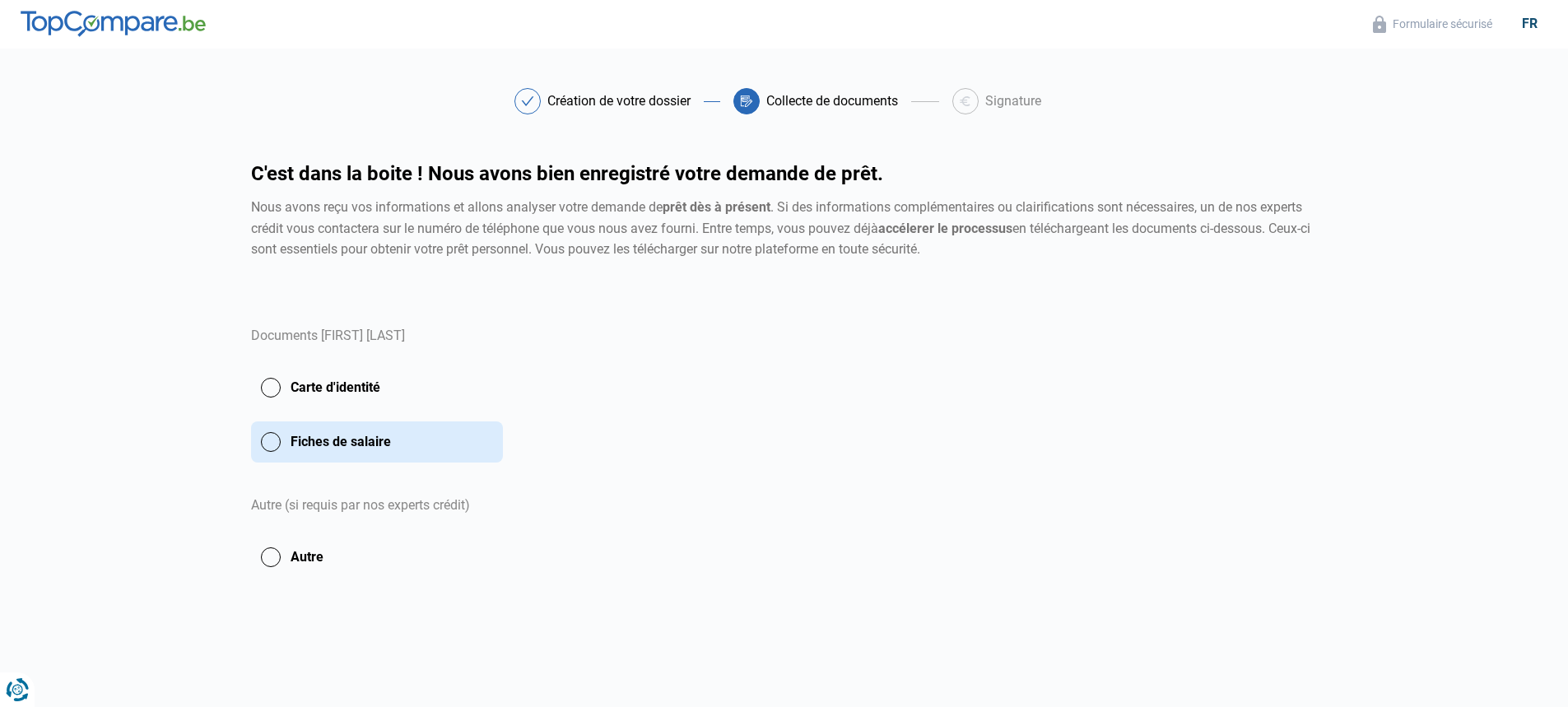 scroll, scrollTop: 0, scrollLeft: 0, axis: both 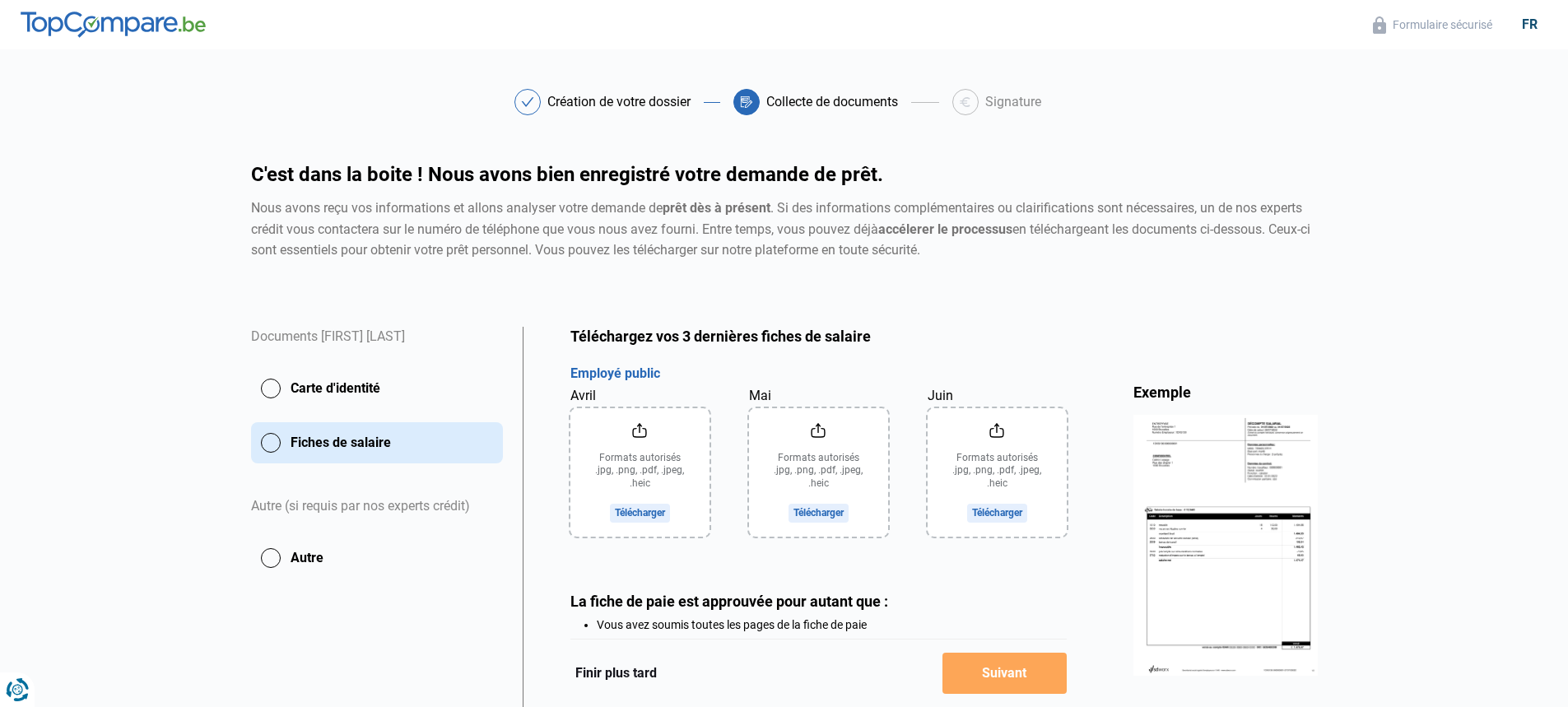 click at bounding box center [1226, 545] 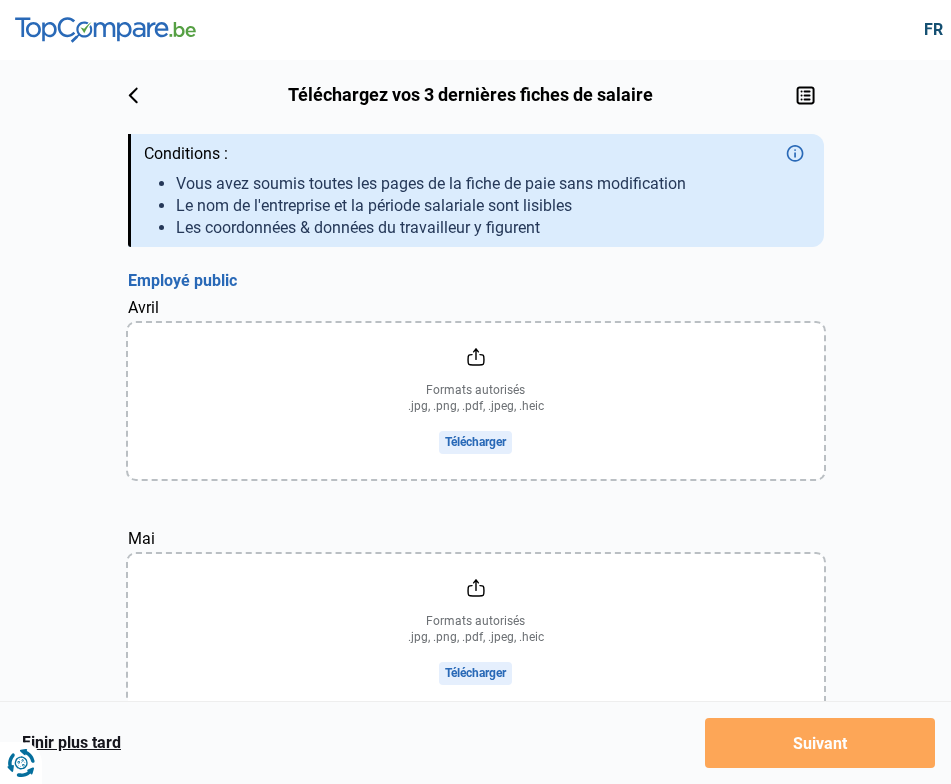 click on "Formulaire sécurisé fr" 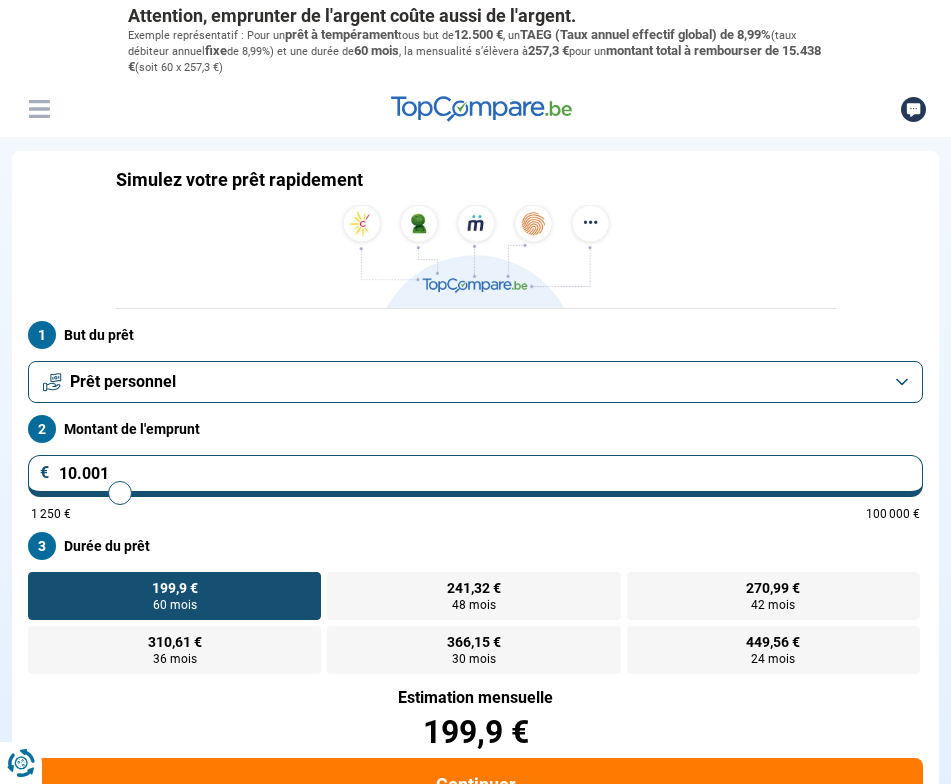 scroll, scrollTop: 0, scrollLeft: 0, axis: both 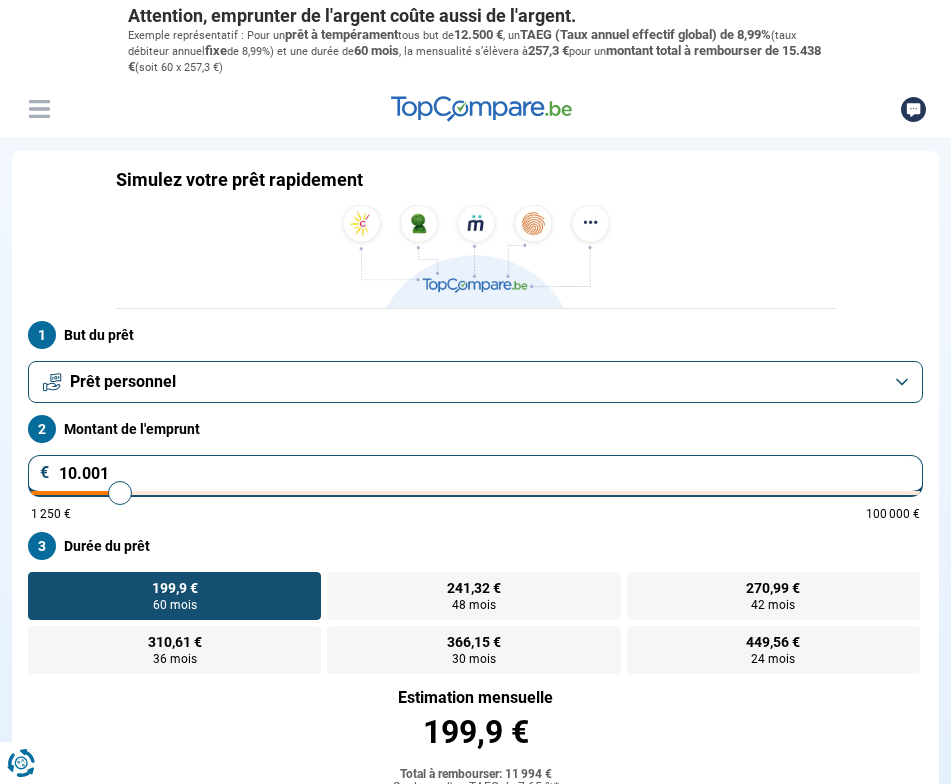 type on "10000" 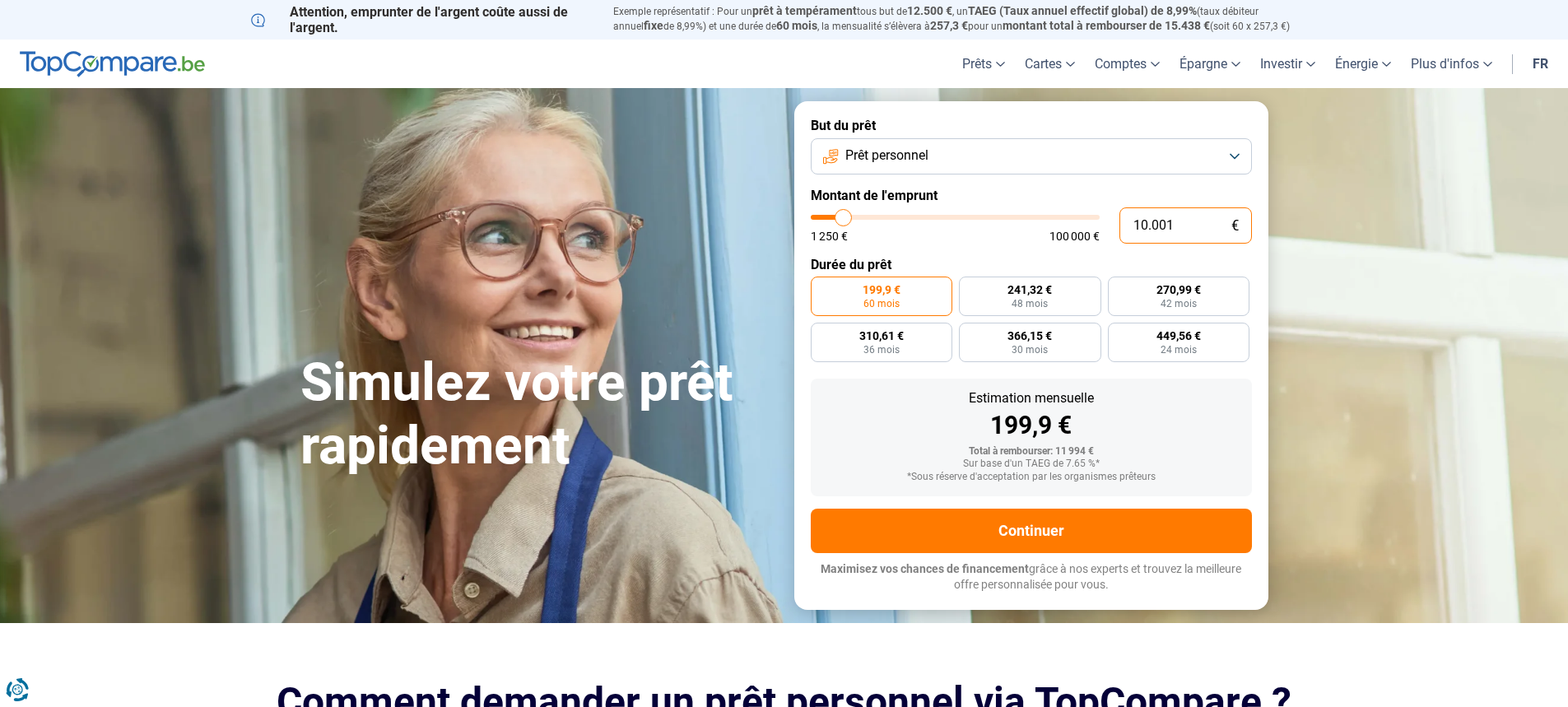 click on "10.001" at bounding box center (1185, 226) 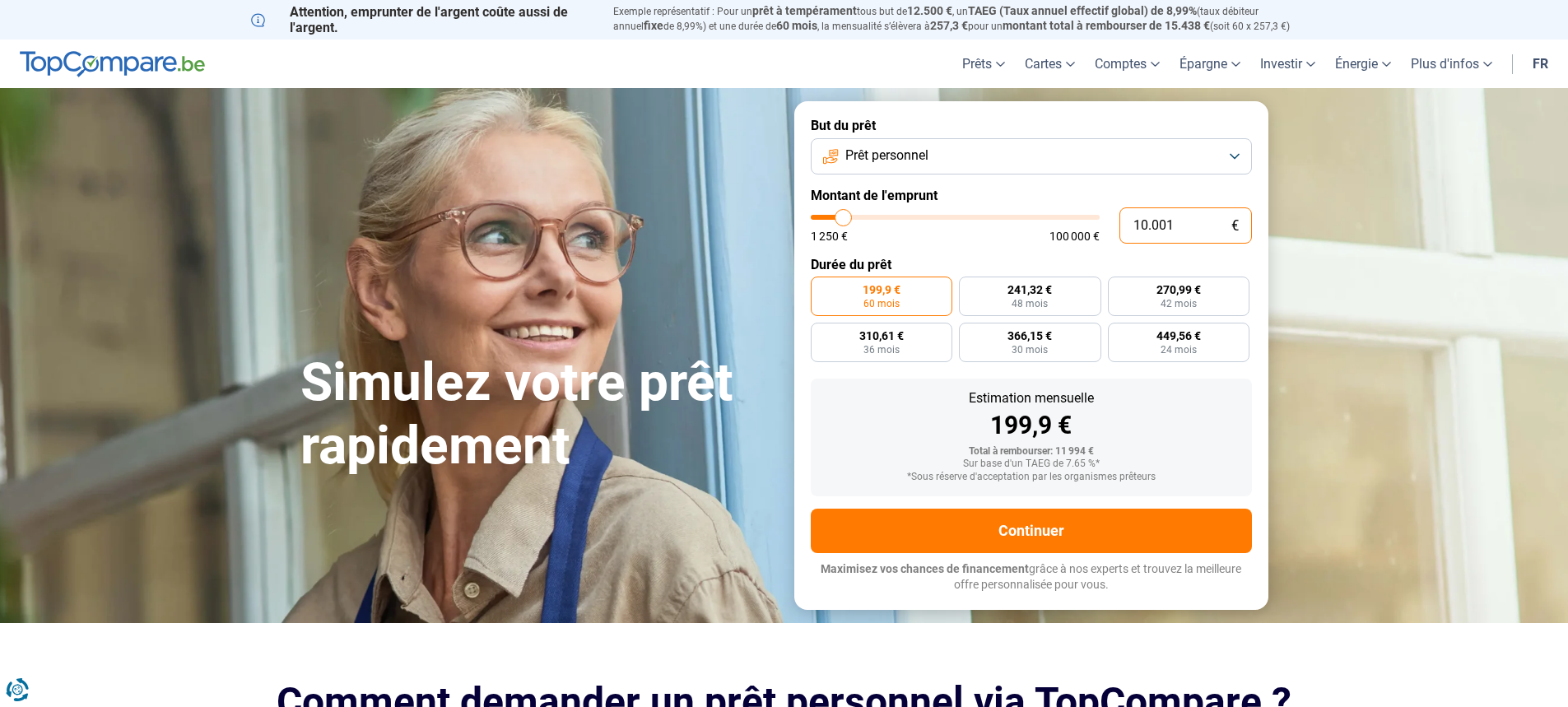 type on "1.000" 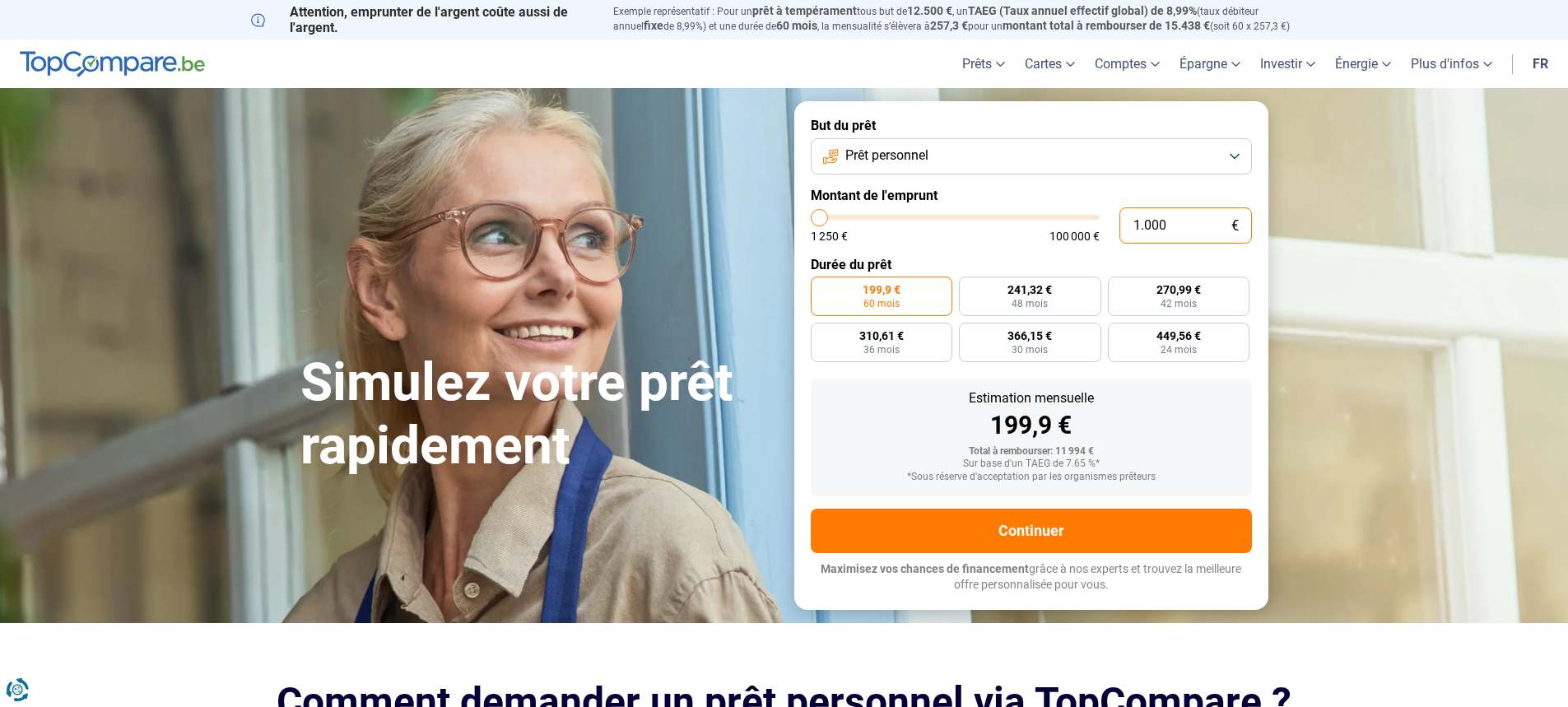 type on "100" 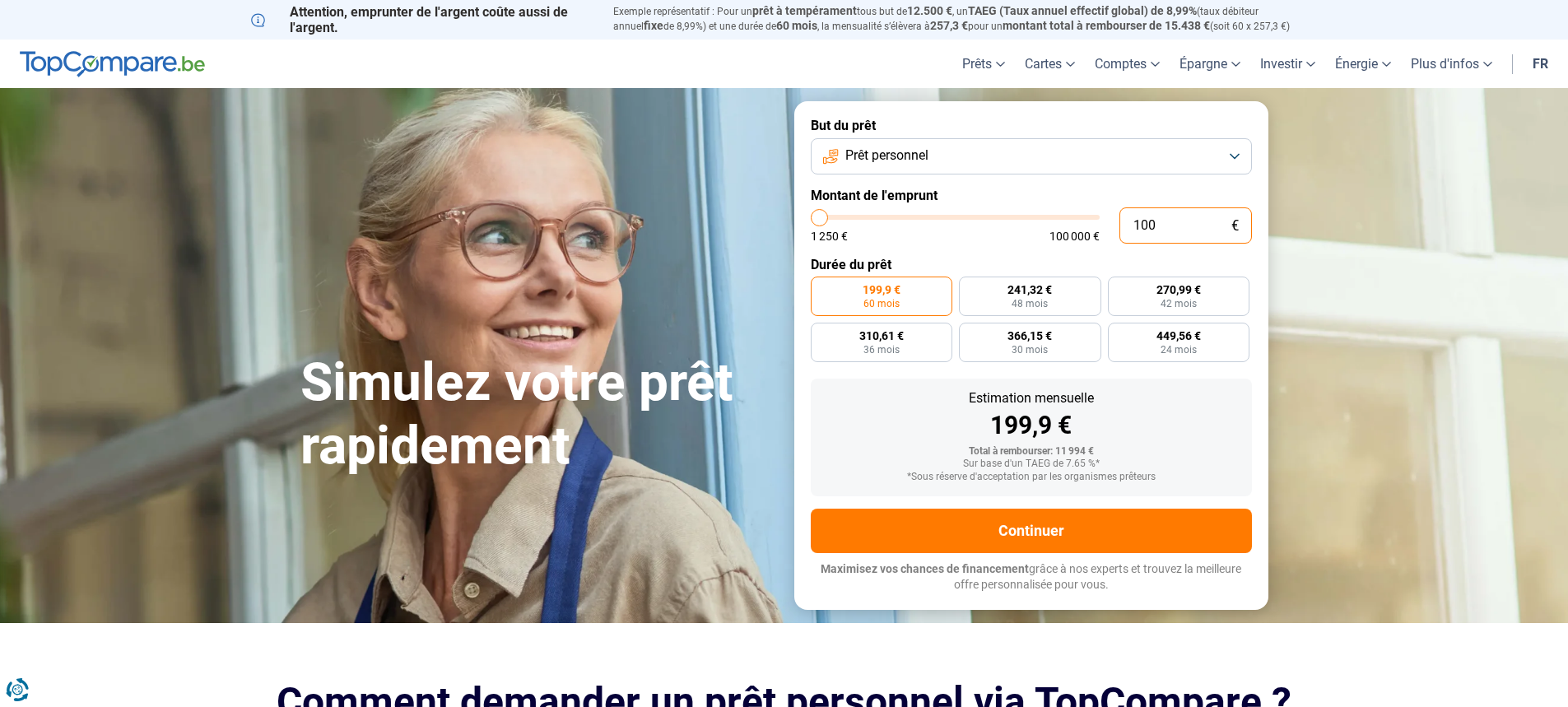 type on "10" 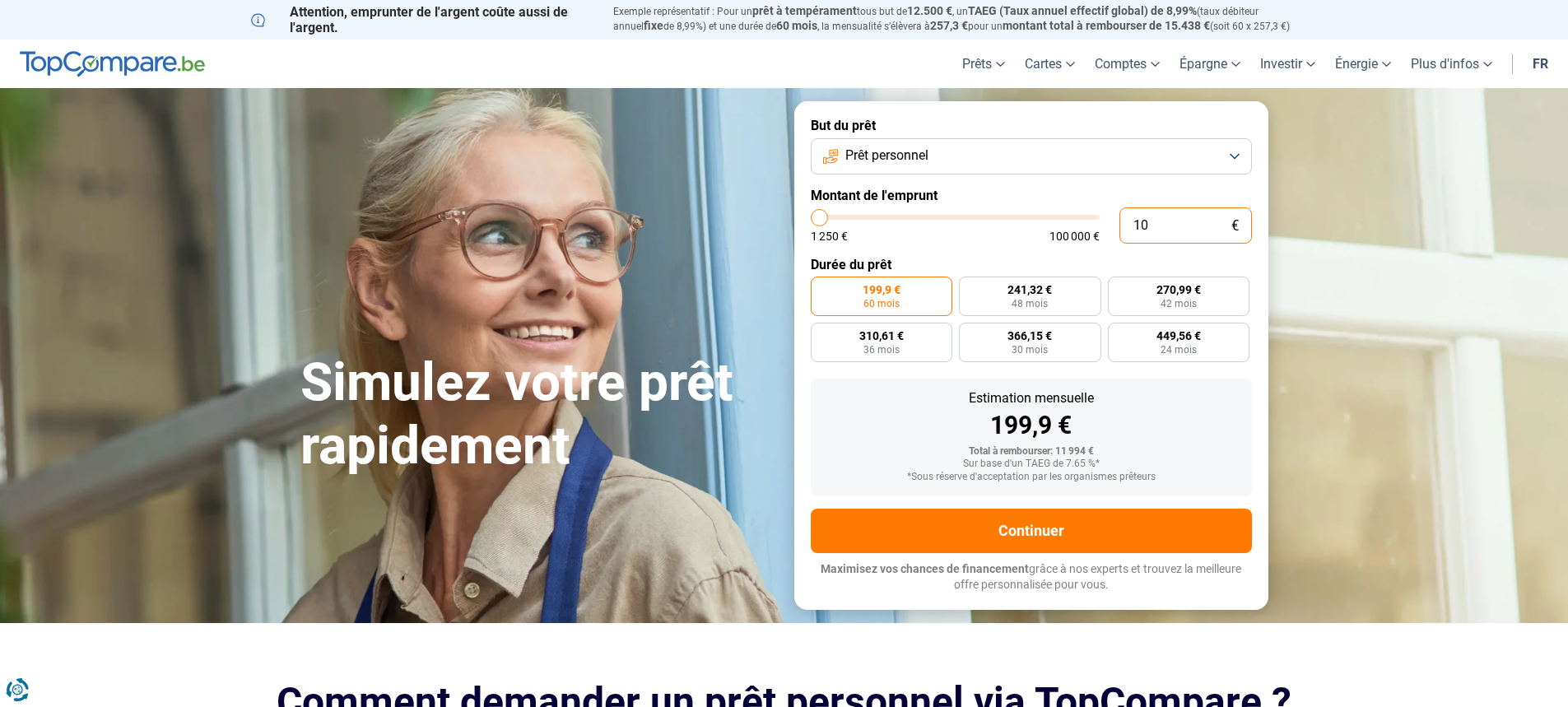 type on "1" 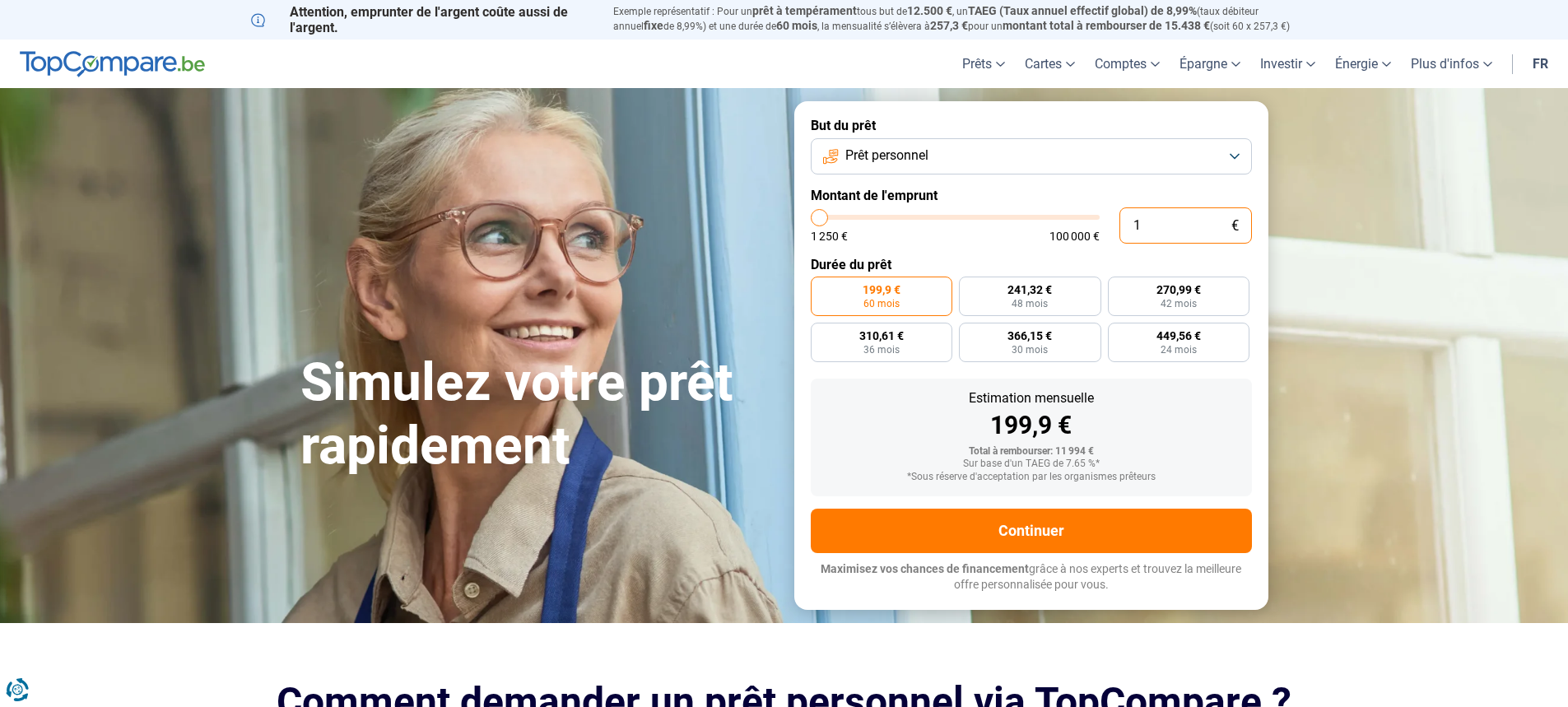 type on "0" 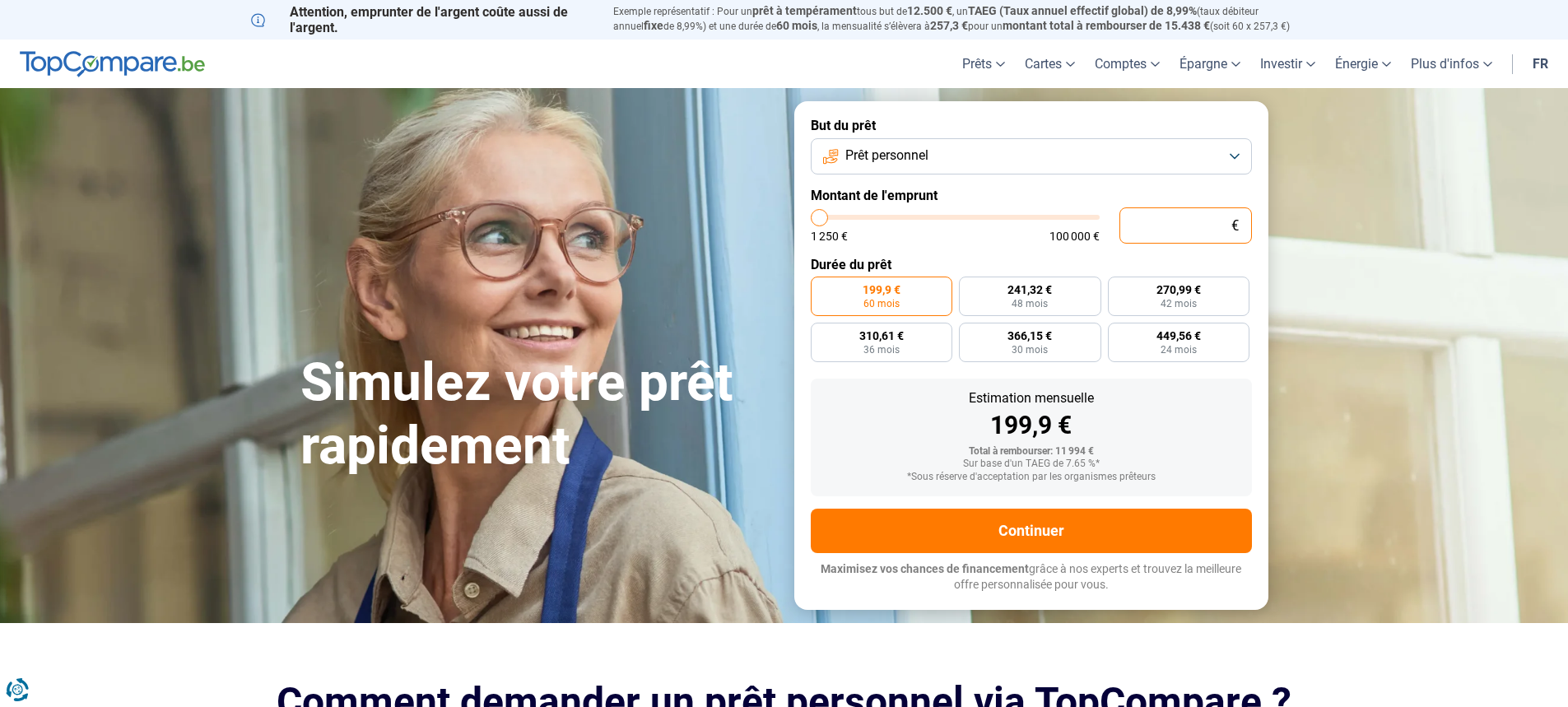 type on "2" 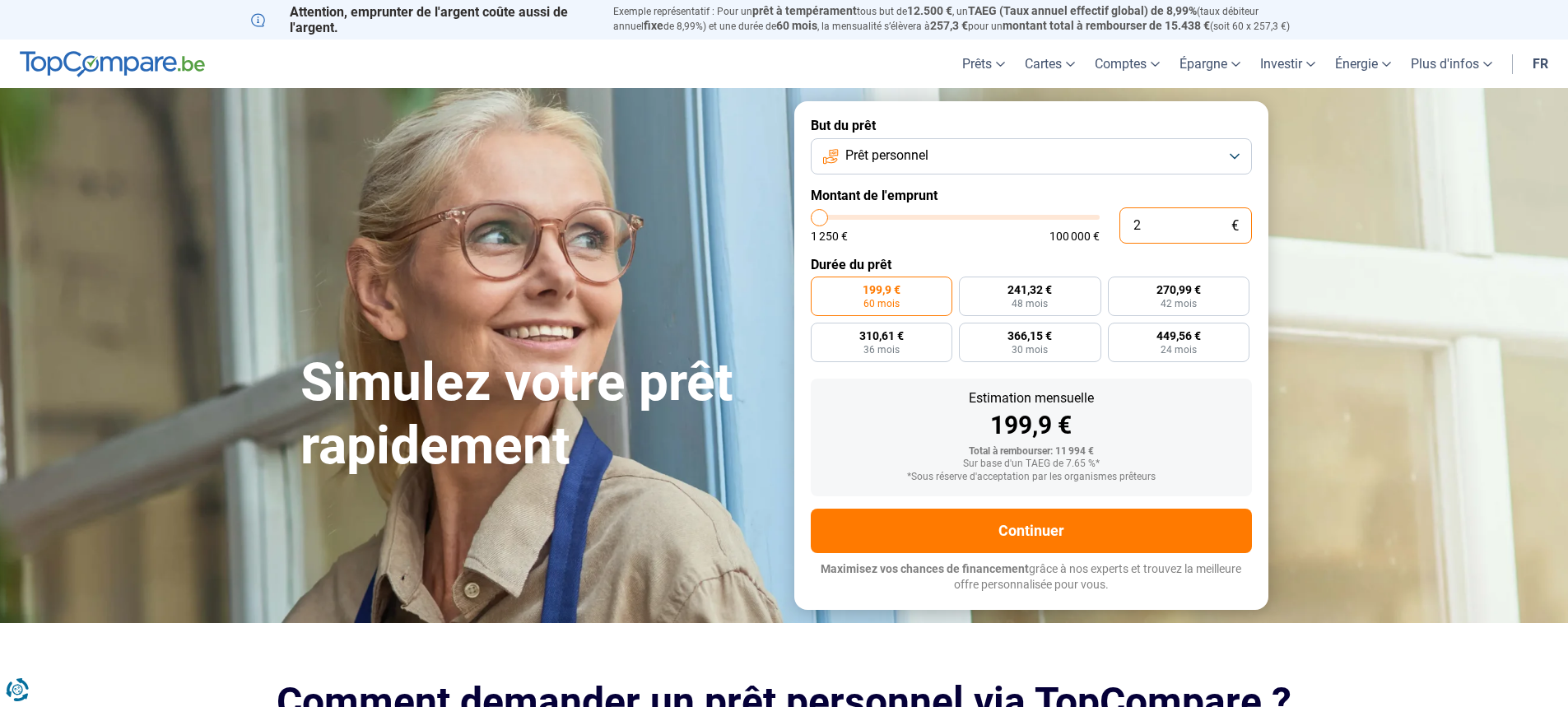 type on "20" 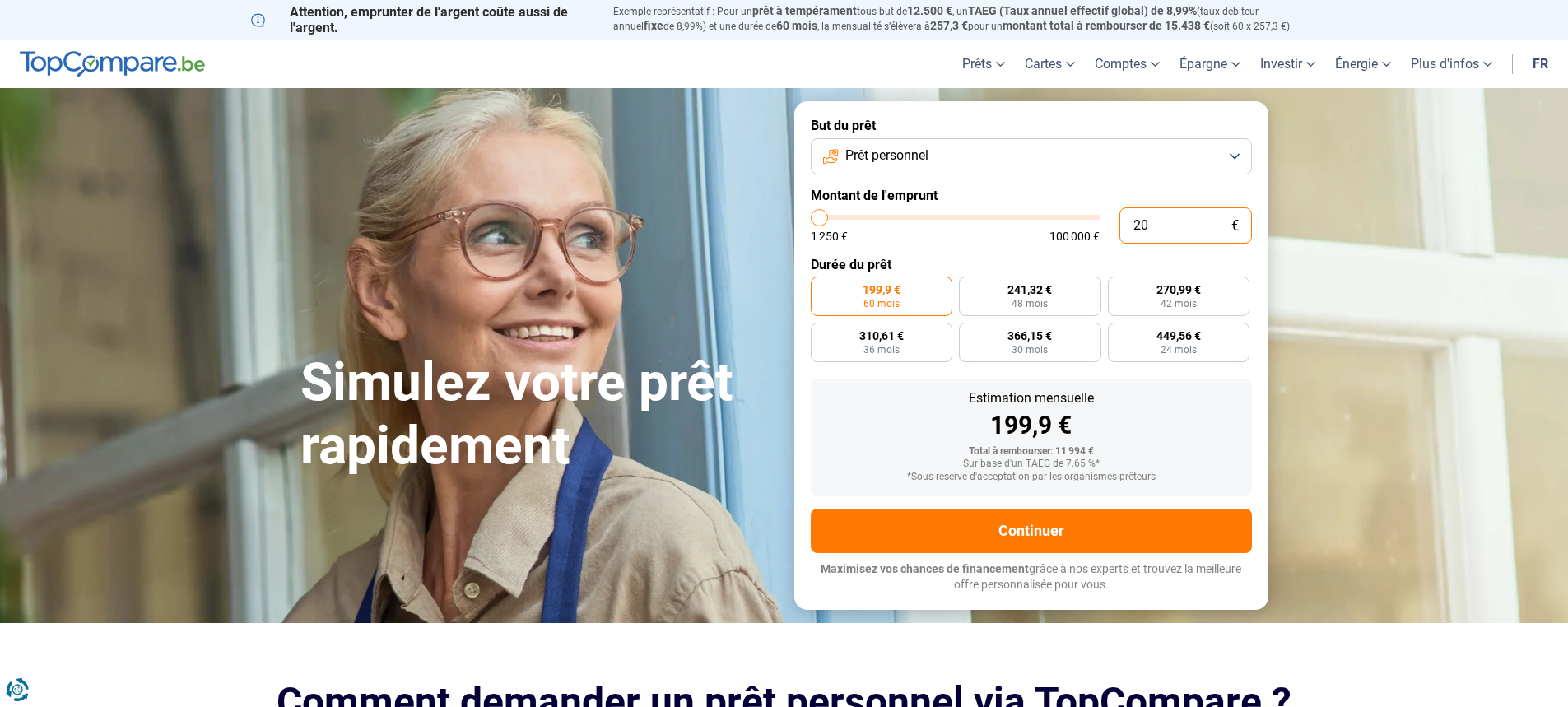 type on "200" 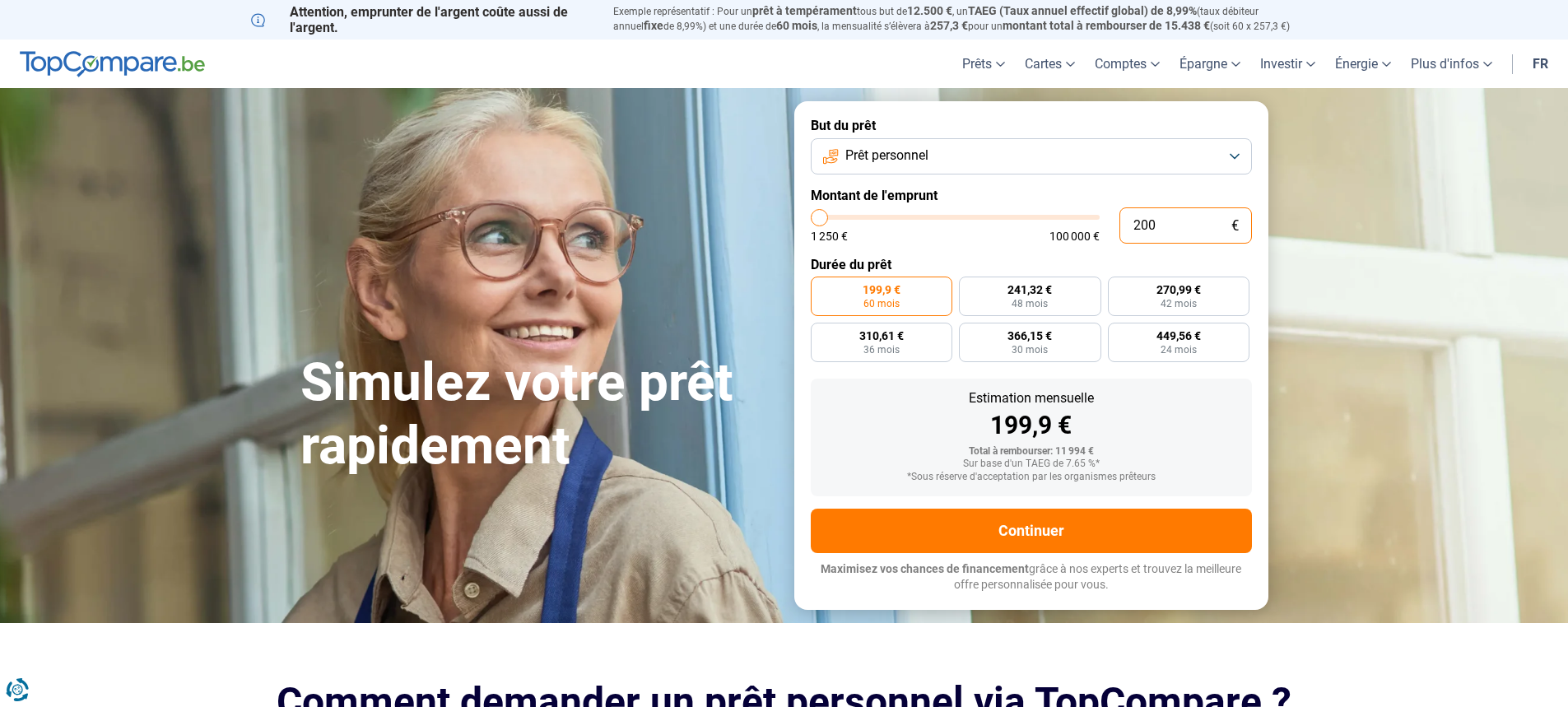 type on "2.000" 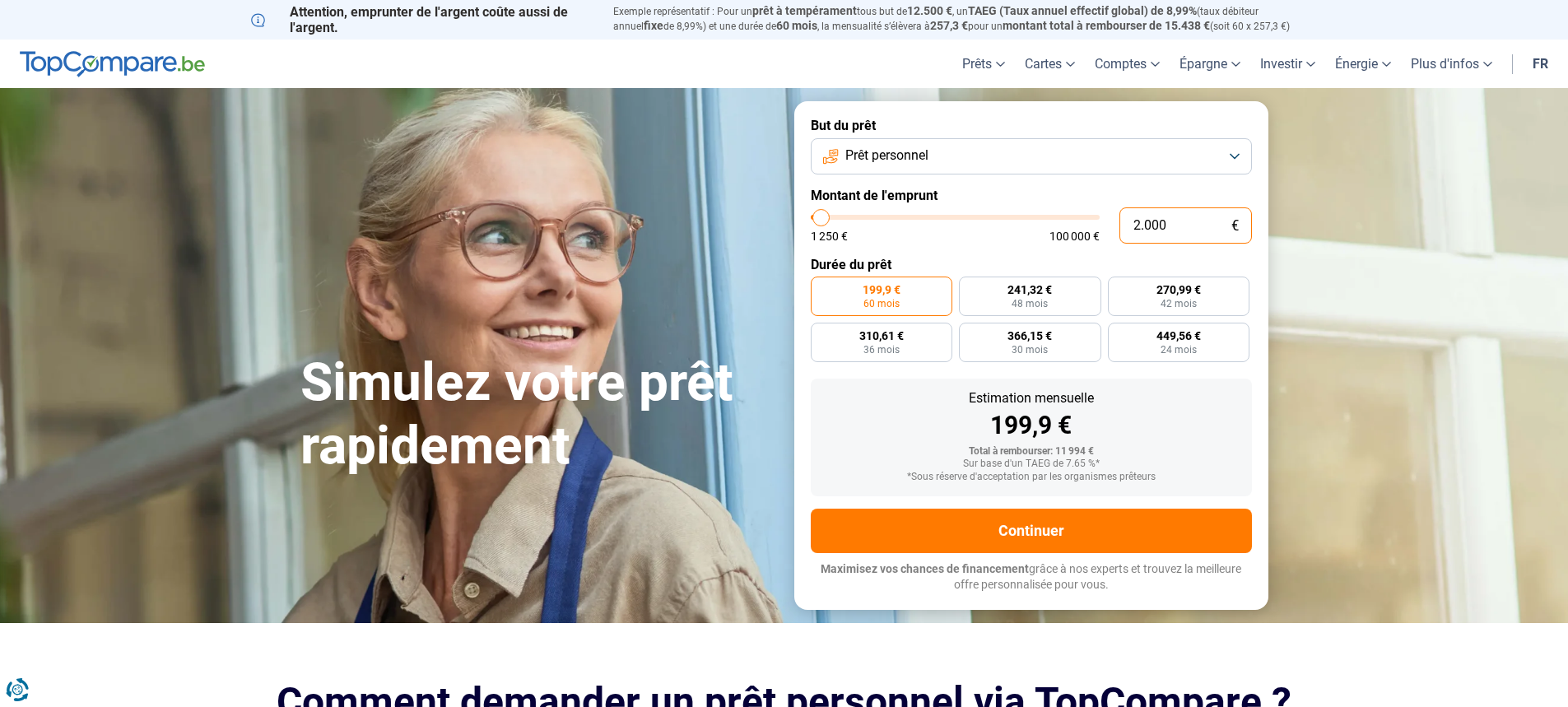 type on "20.000" 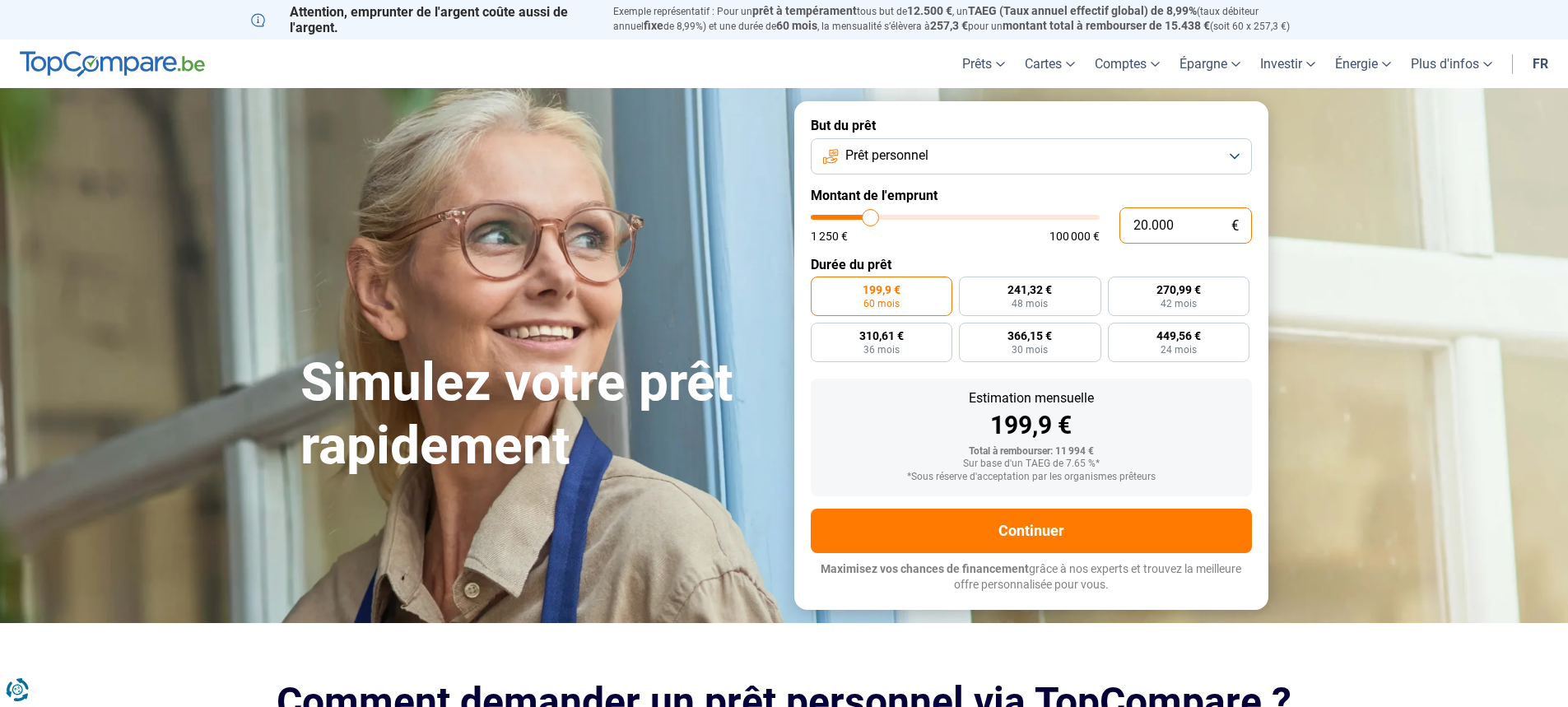 radio on "false" 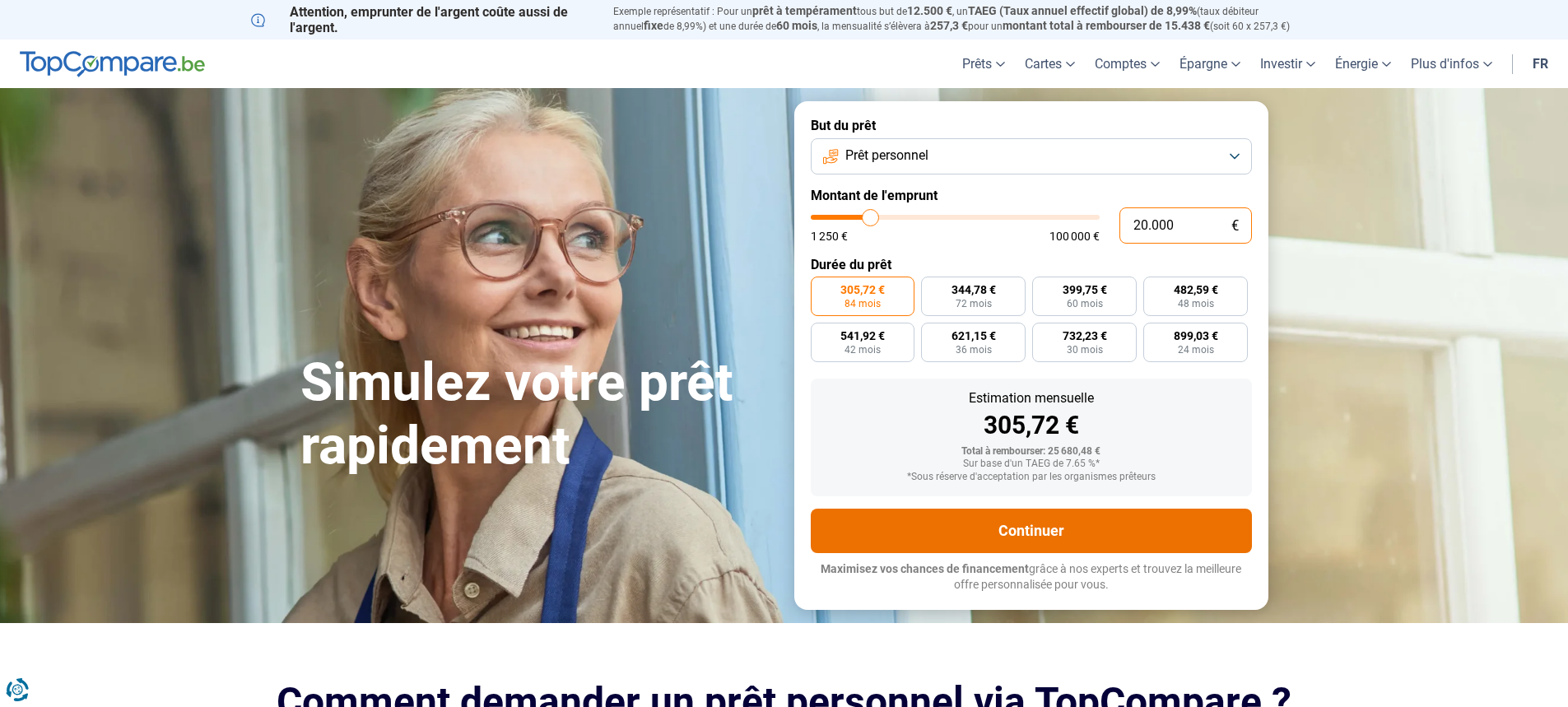 type on "20.000" 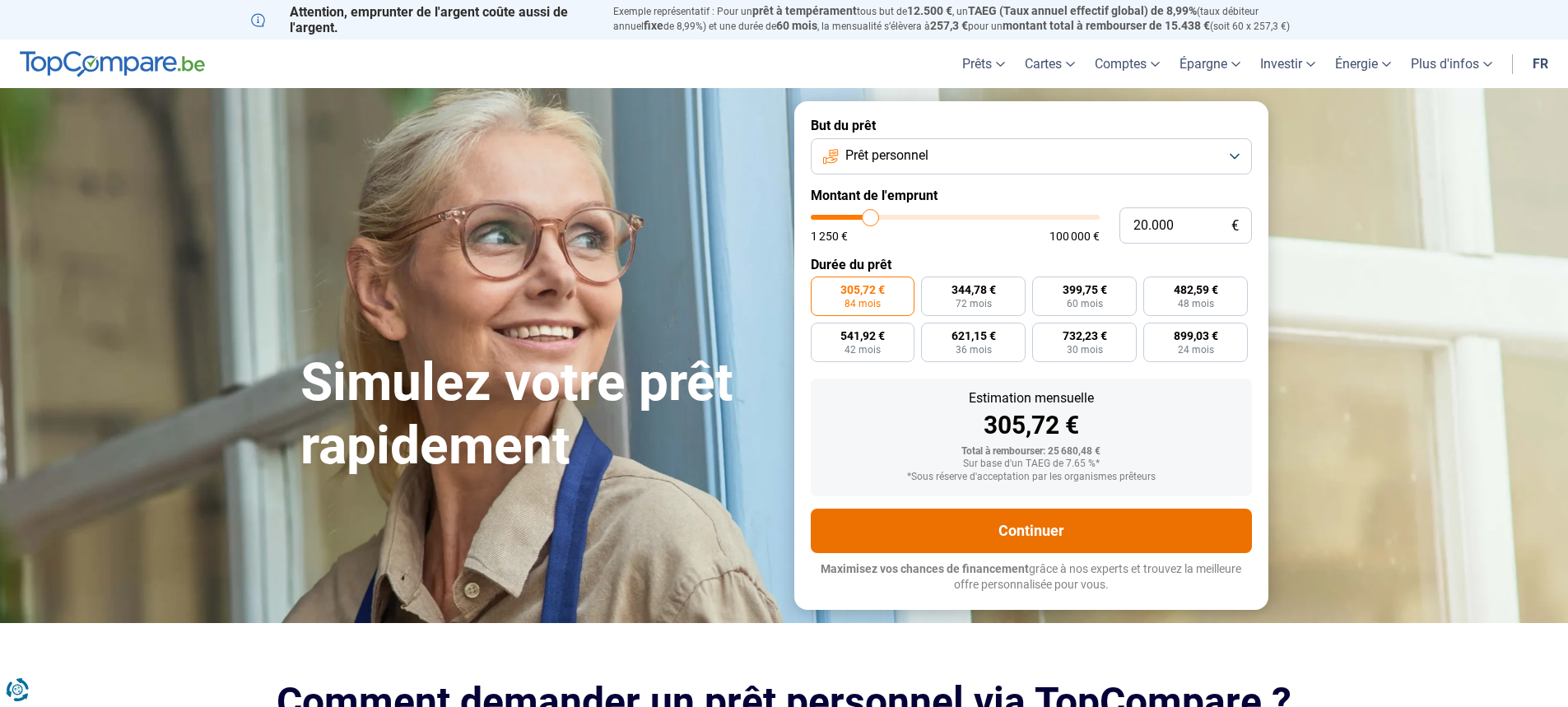click on "Continuer" at bounding box center [1031, 531] 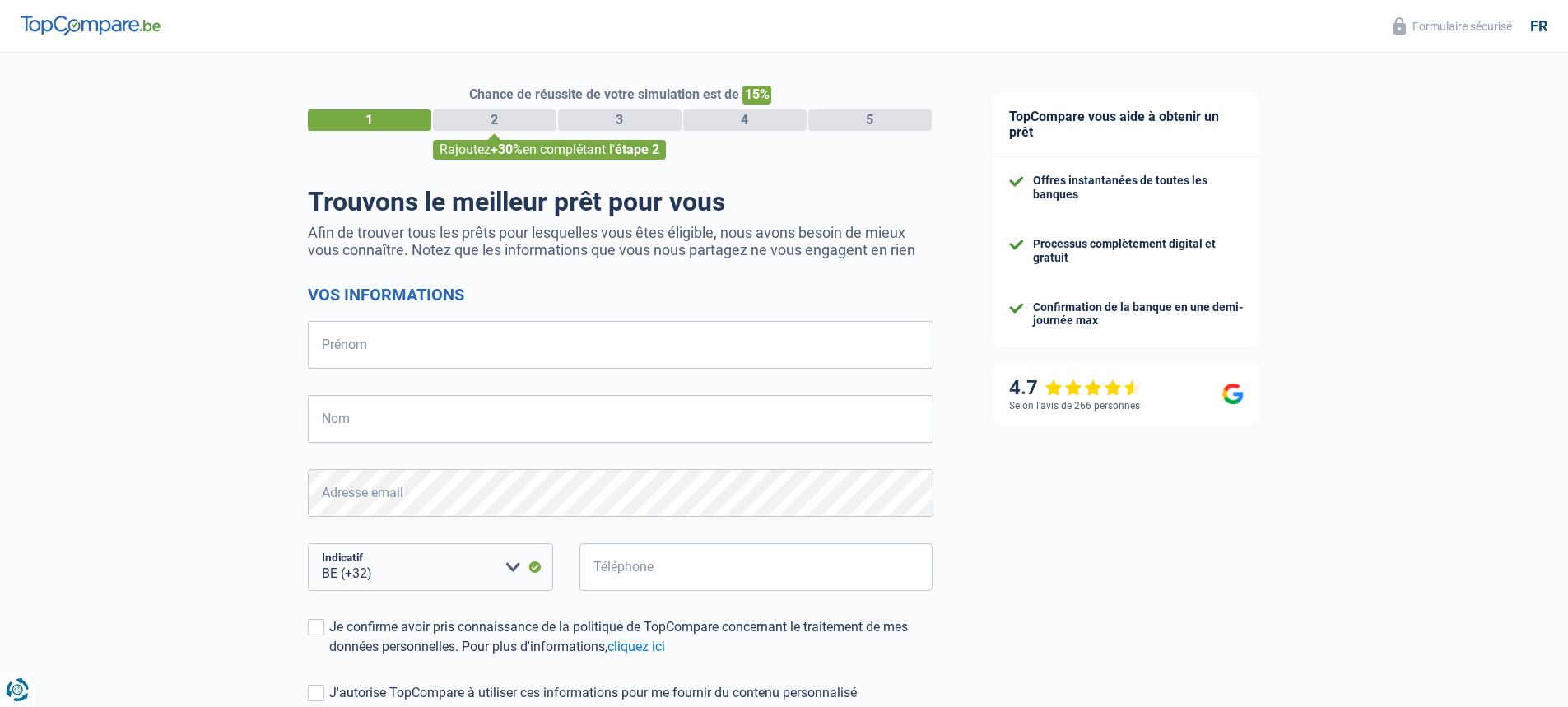 select on "32" 